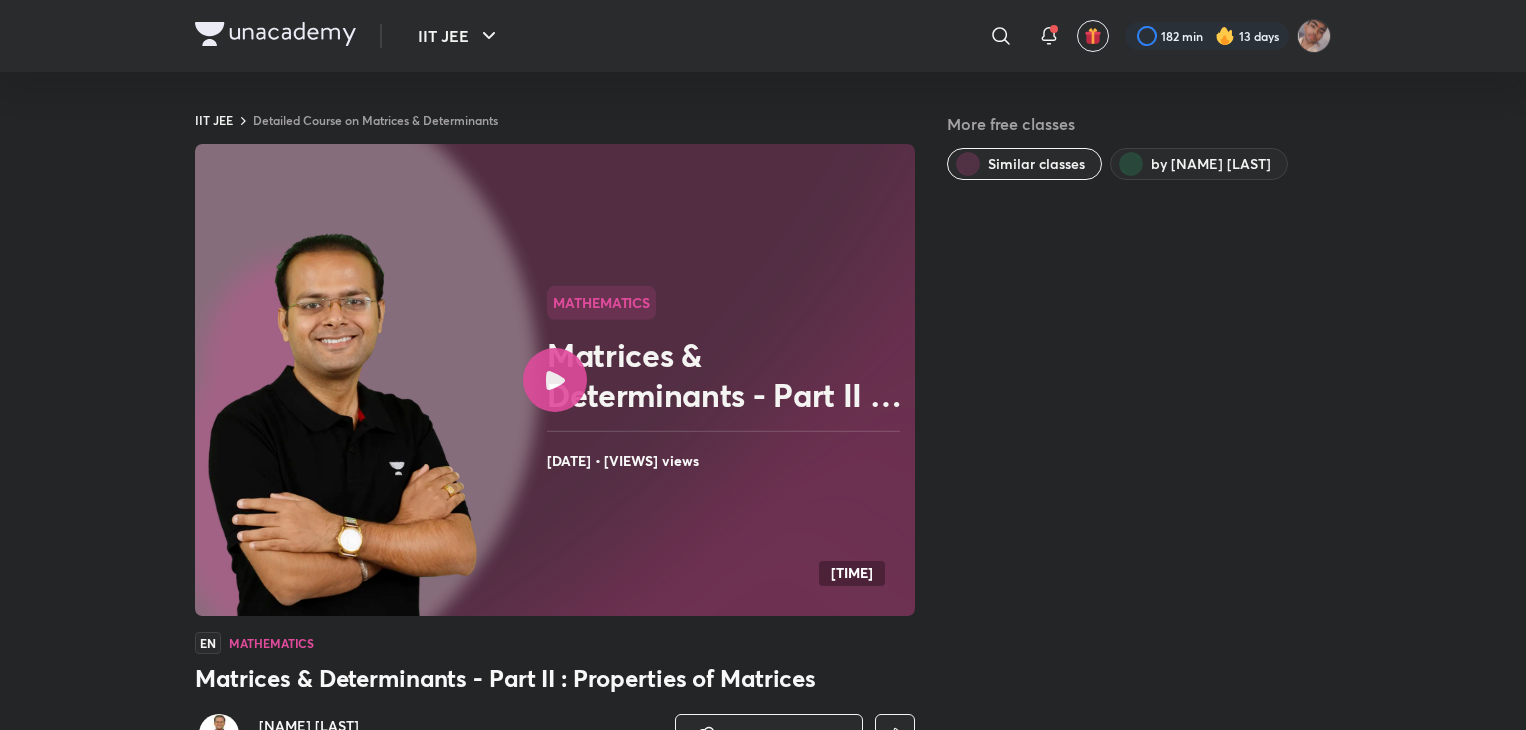 scroll, scrollTop: 0, scrollLeft: 0, axis: both 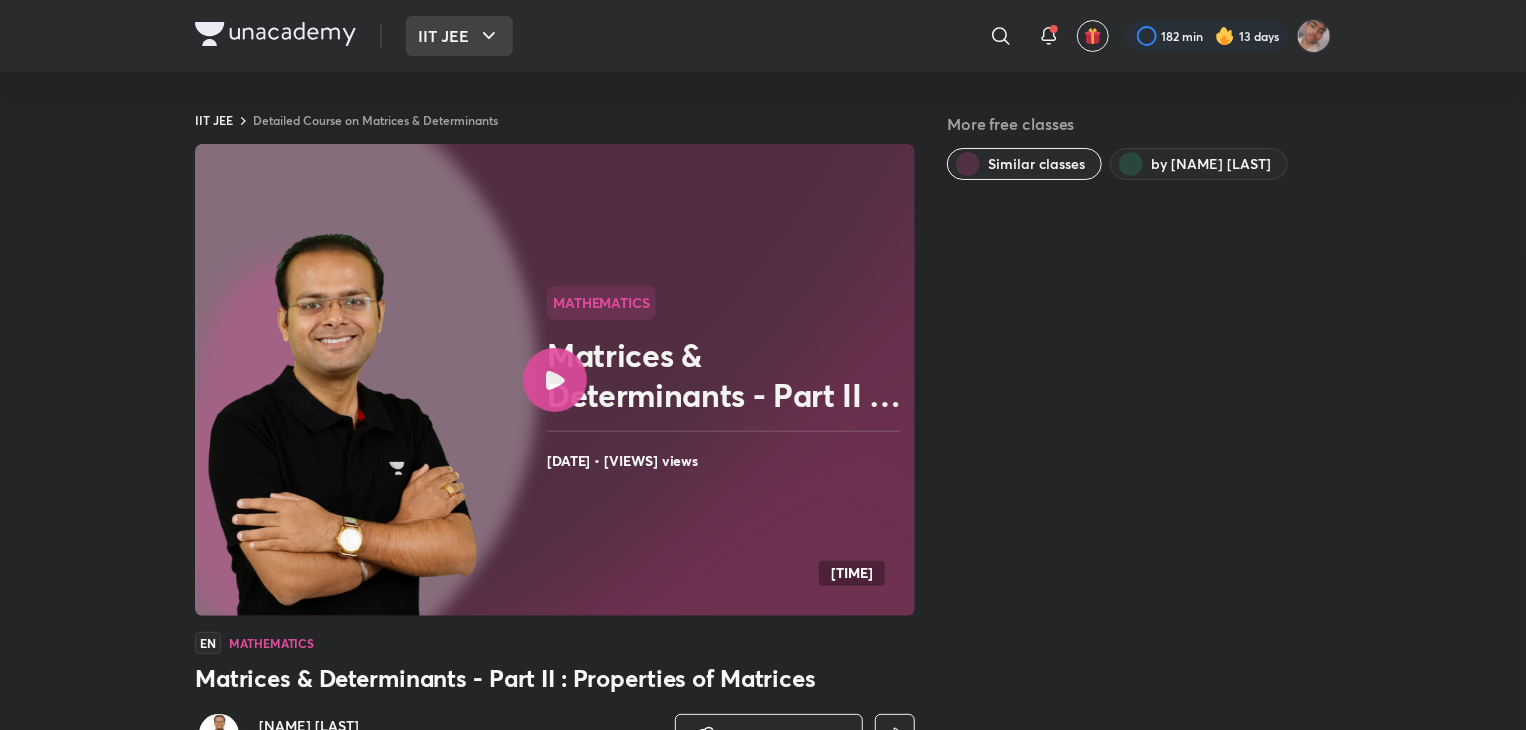 click 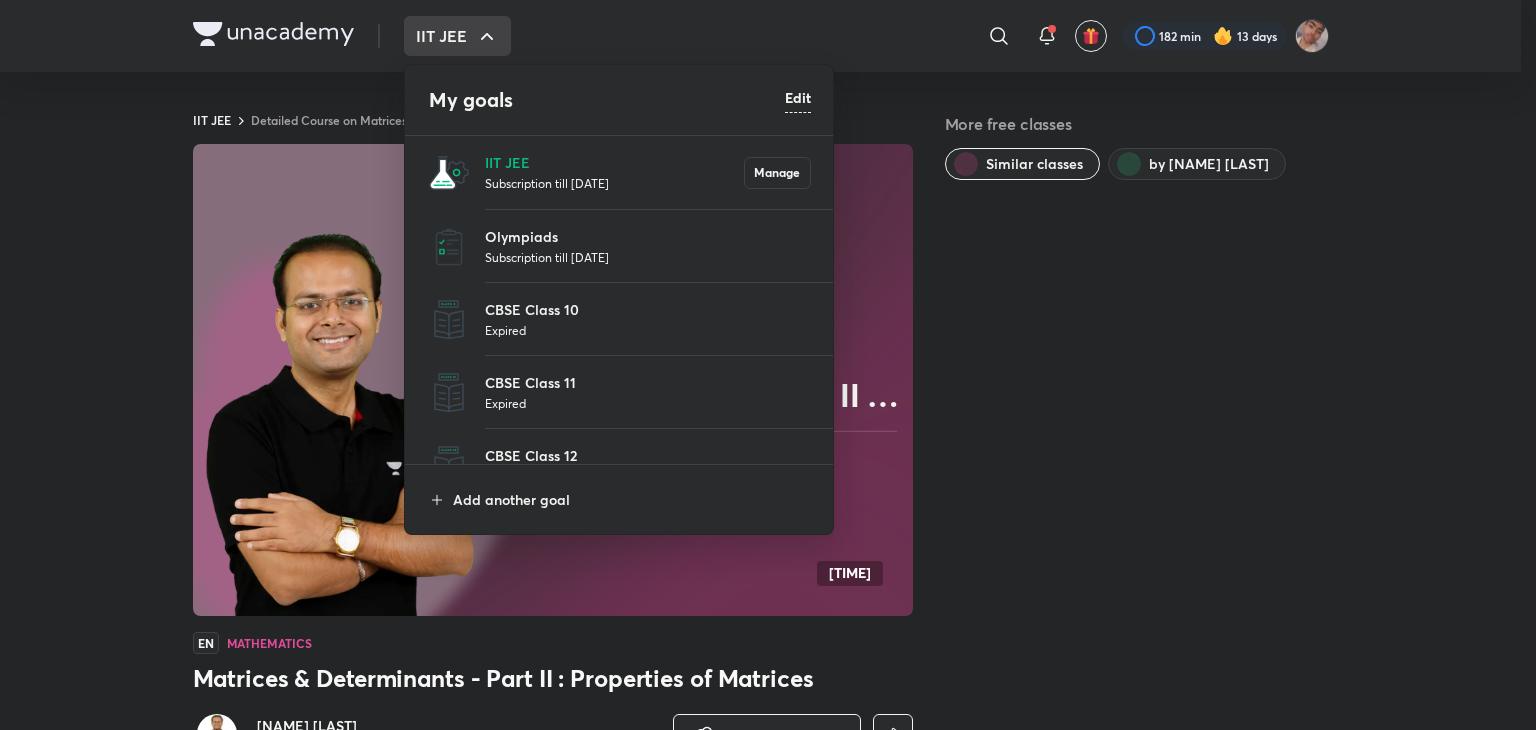 click at bounding box center [768, 365] 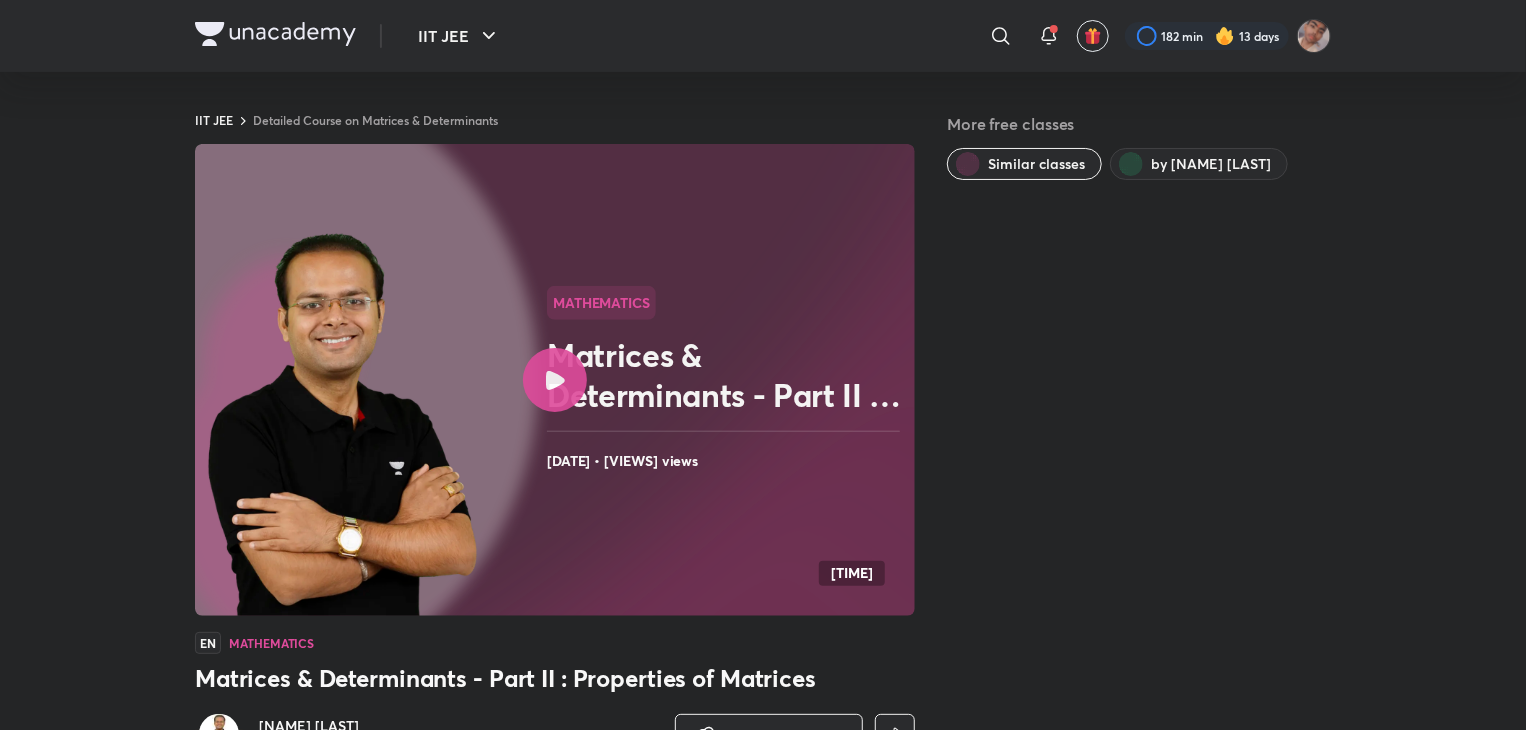 type 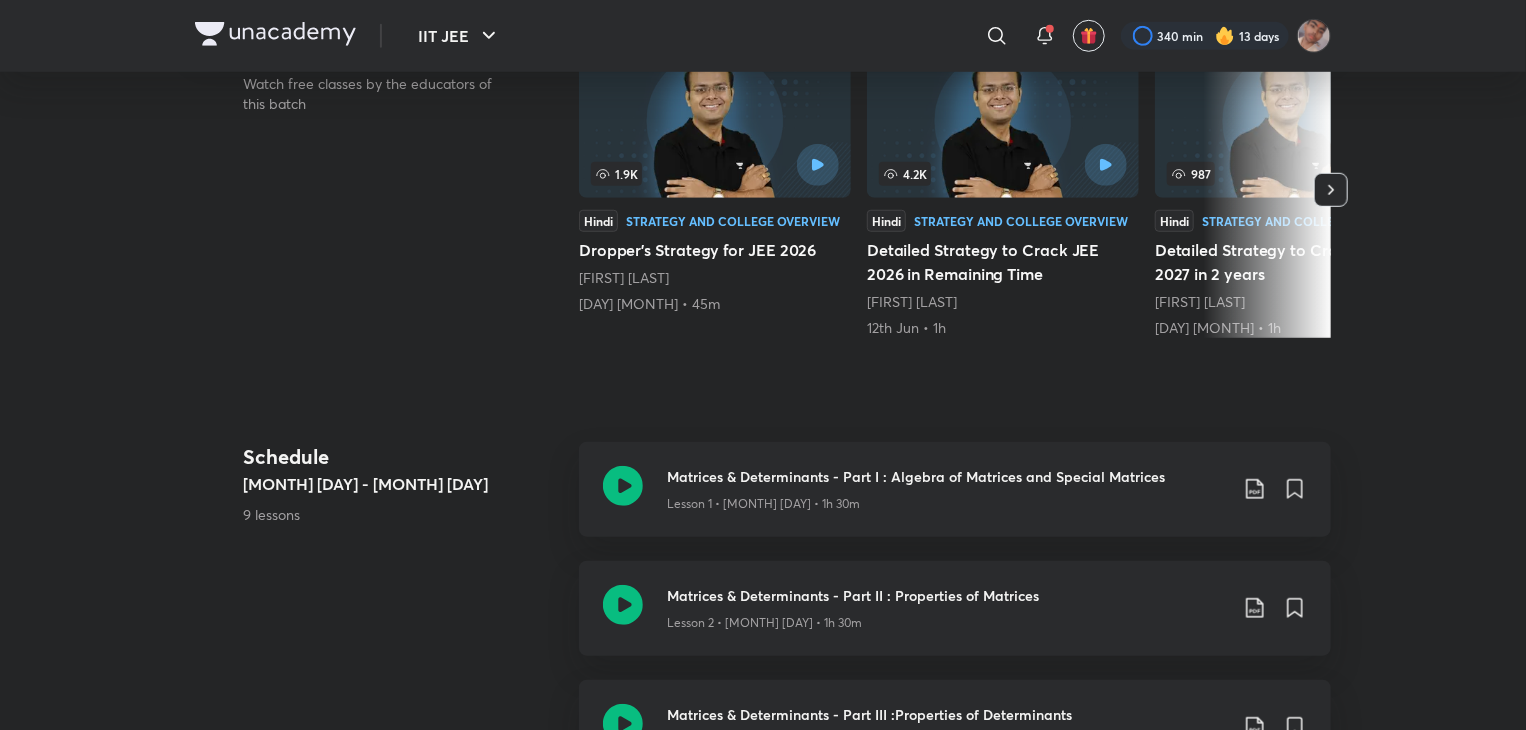 scroll, scrollTop: 0, scrollLeft: 0, axis: both 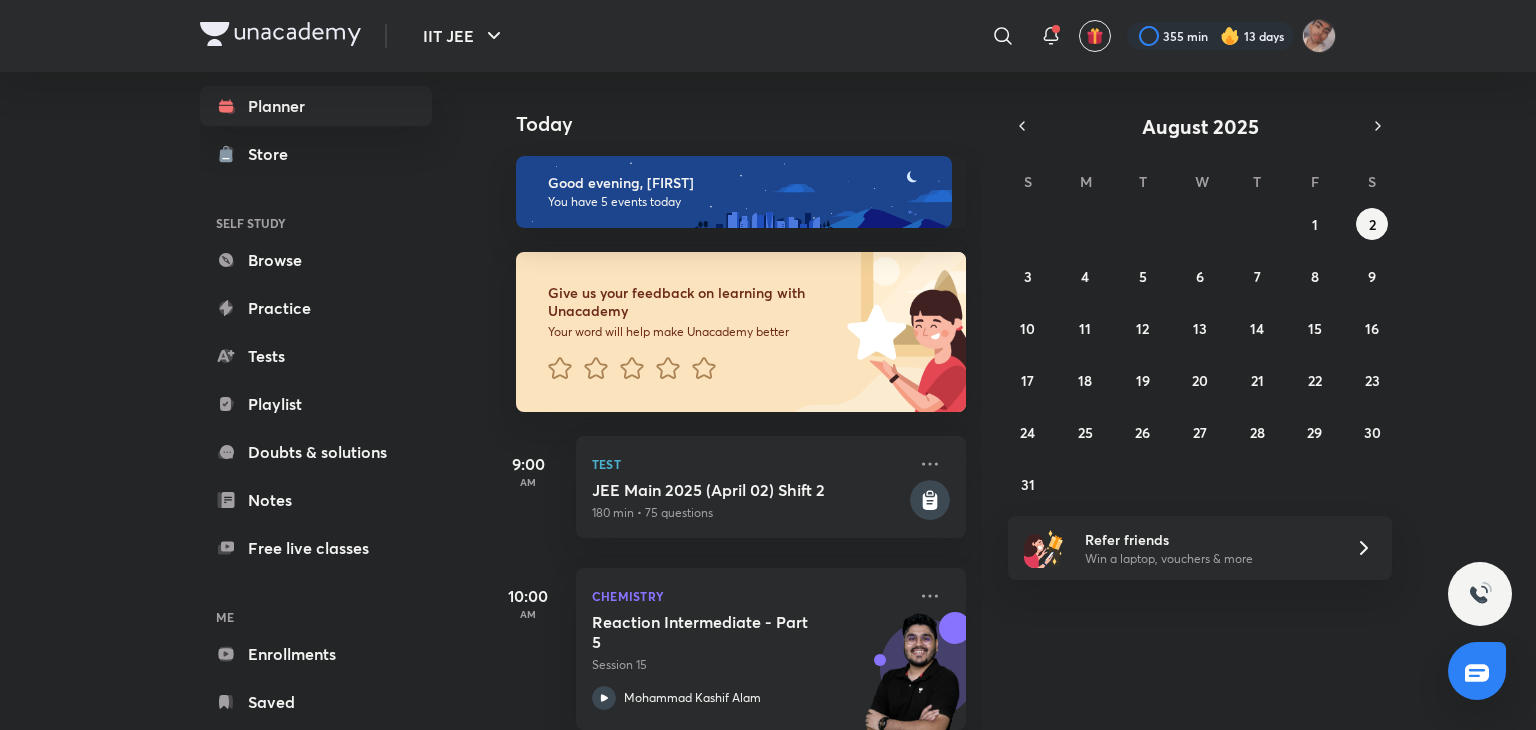 drag, startPoint x: 0, startPoint y: 0, endPoint x: 280, endPoint y: 619, distance: 679.3828 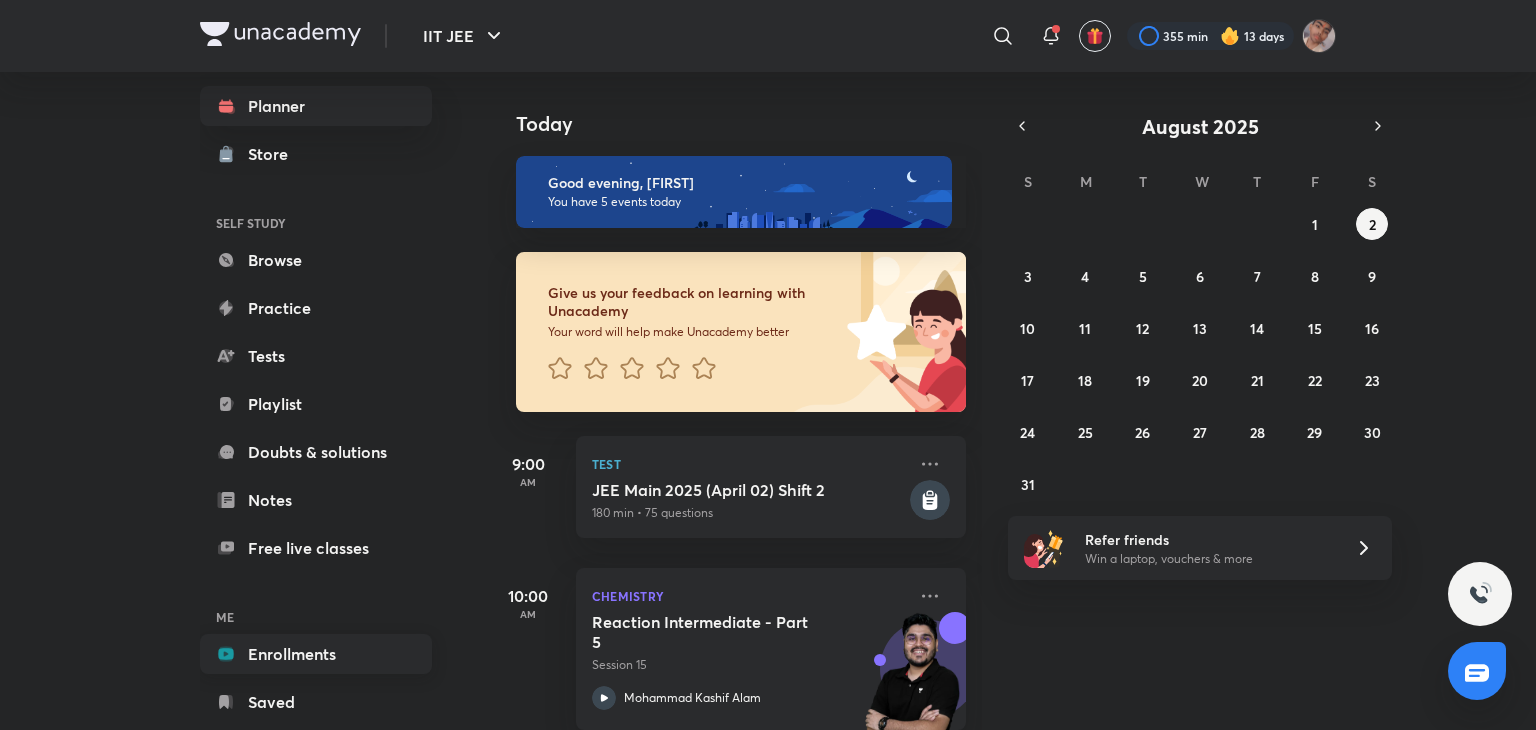 click on "Enrollments" at bounding box center (316, 654) 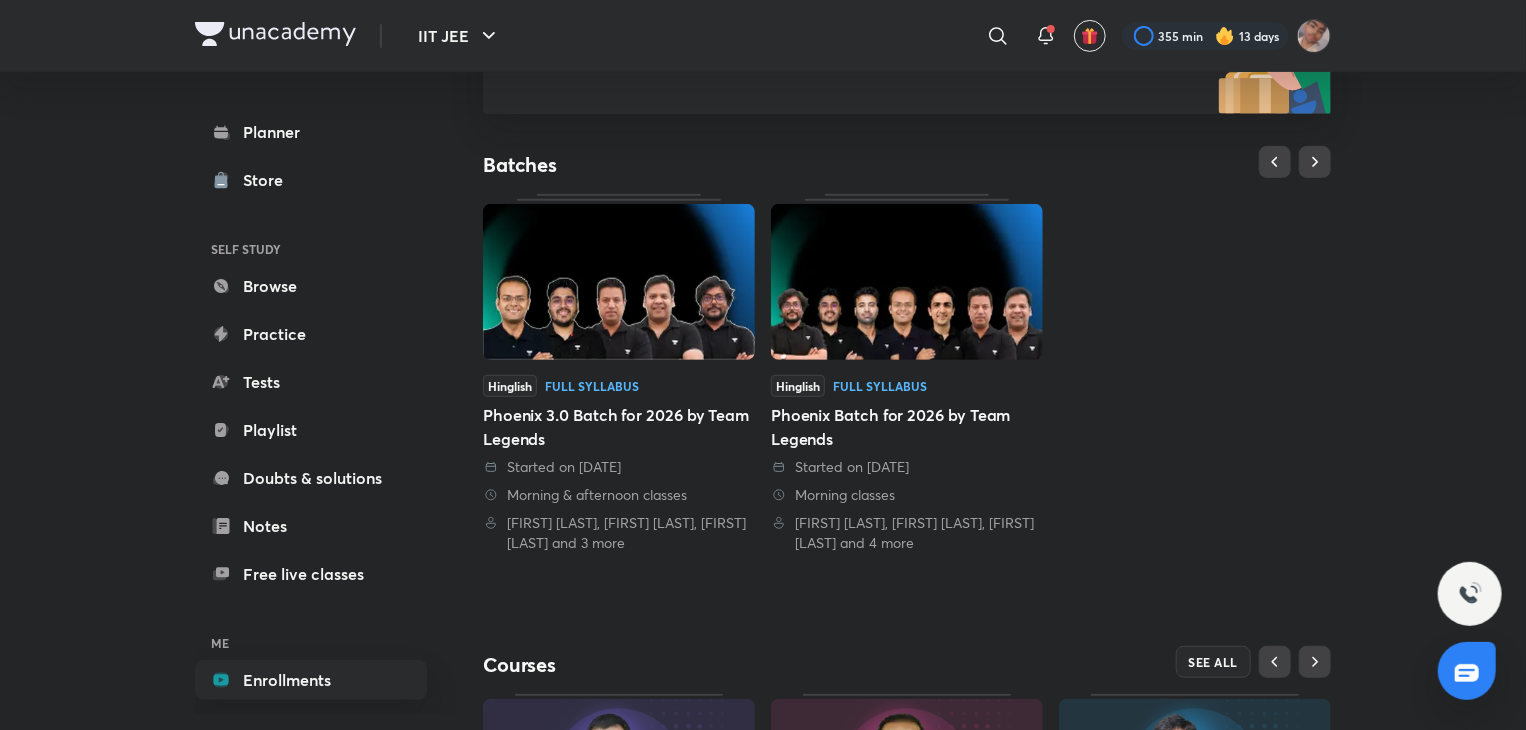 scroll, scrollTop: 340, scrollLeft: 0, axis: vertical 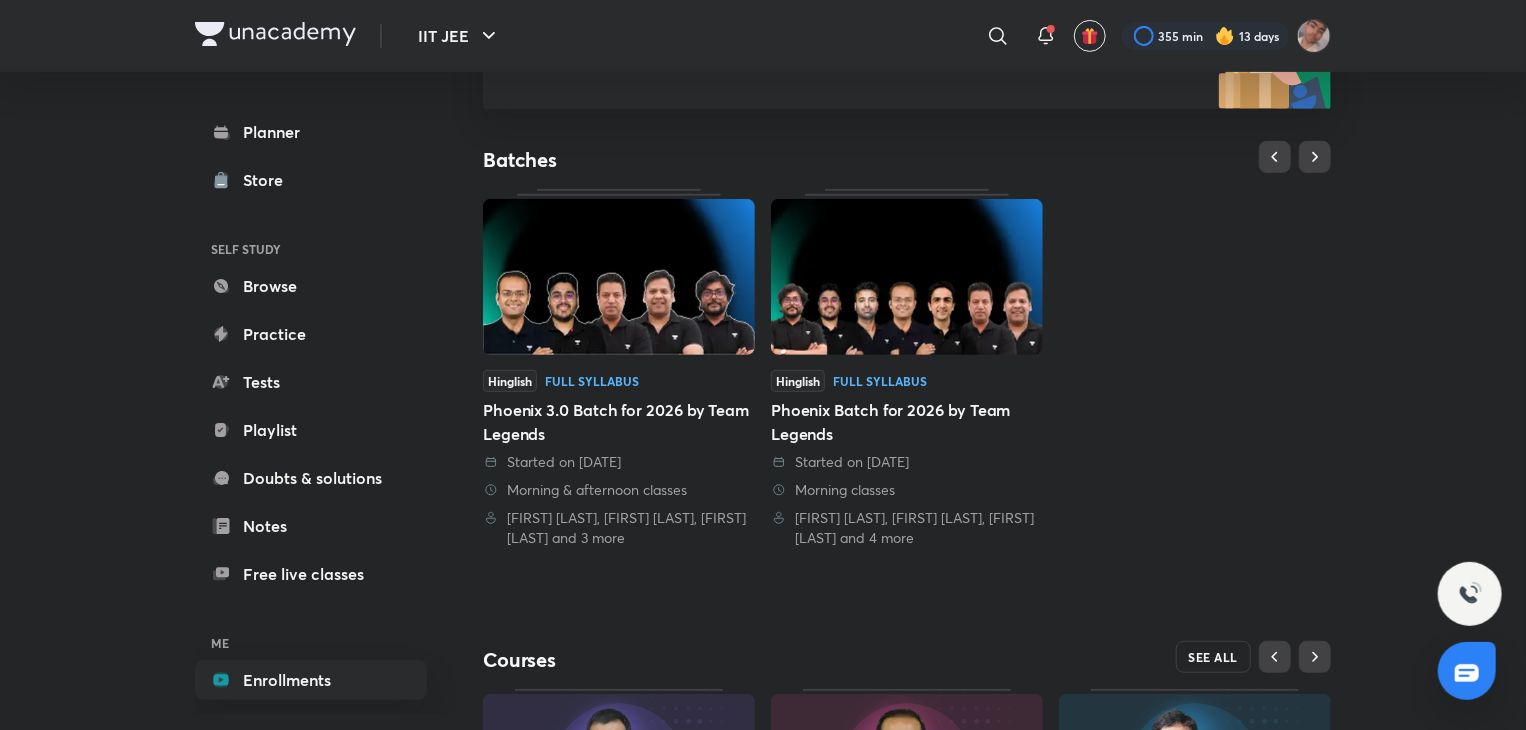 click on "SEE ALL" at bounding box center [1214, 657] 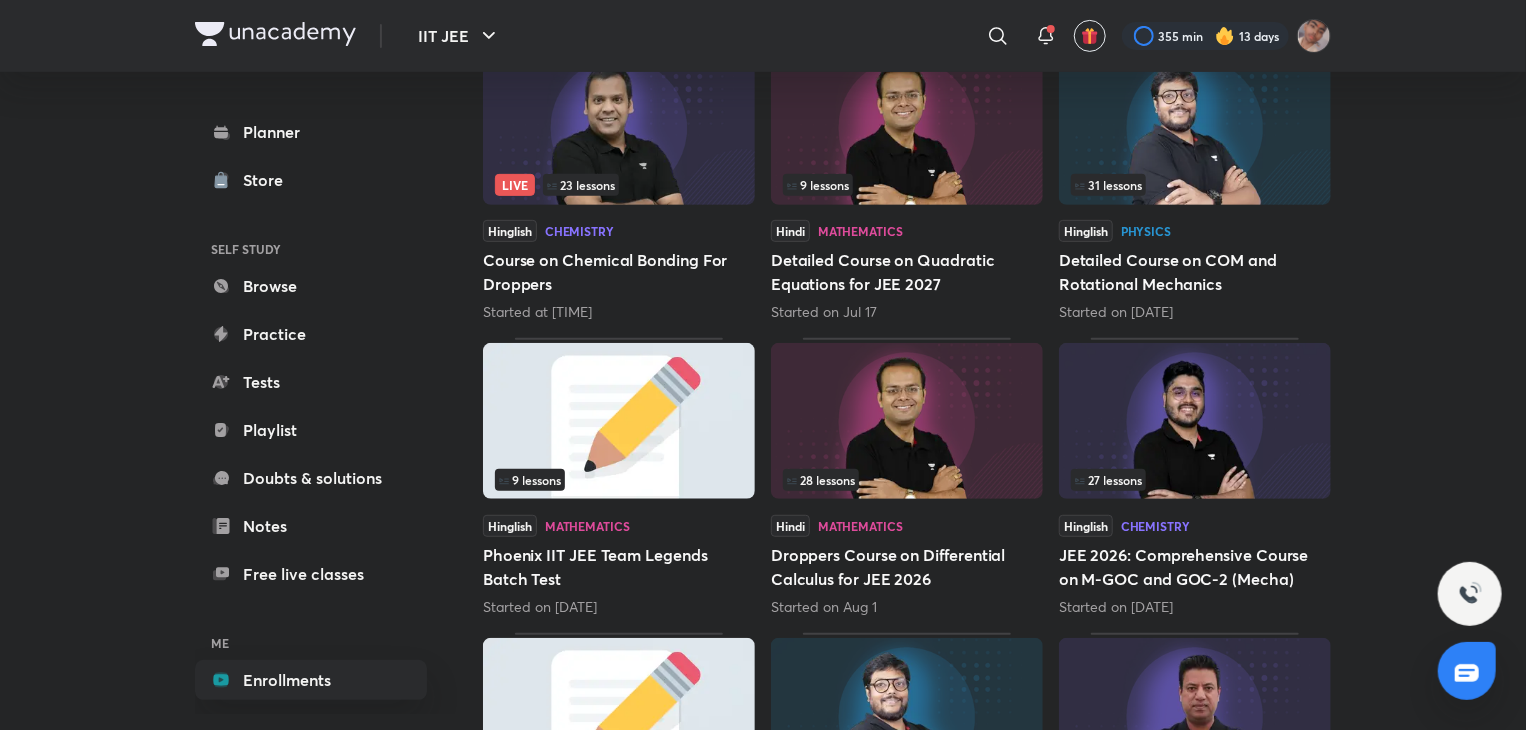 scroll, scrollTop: 0, scrollLeft: 0, axis: both 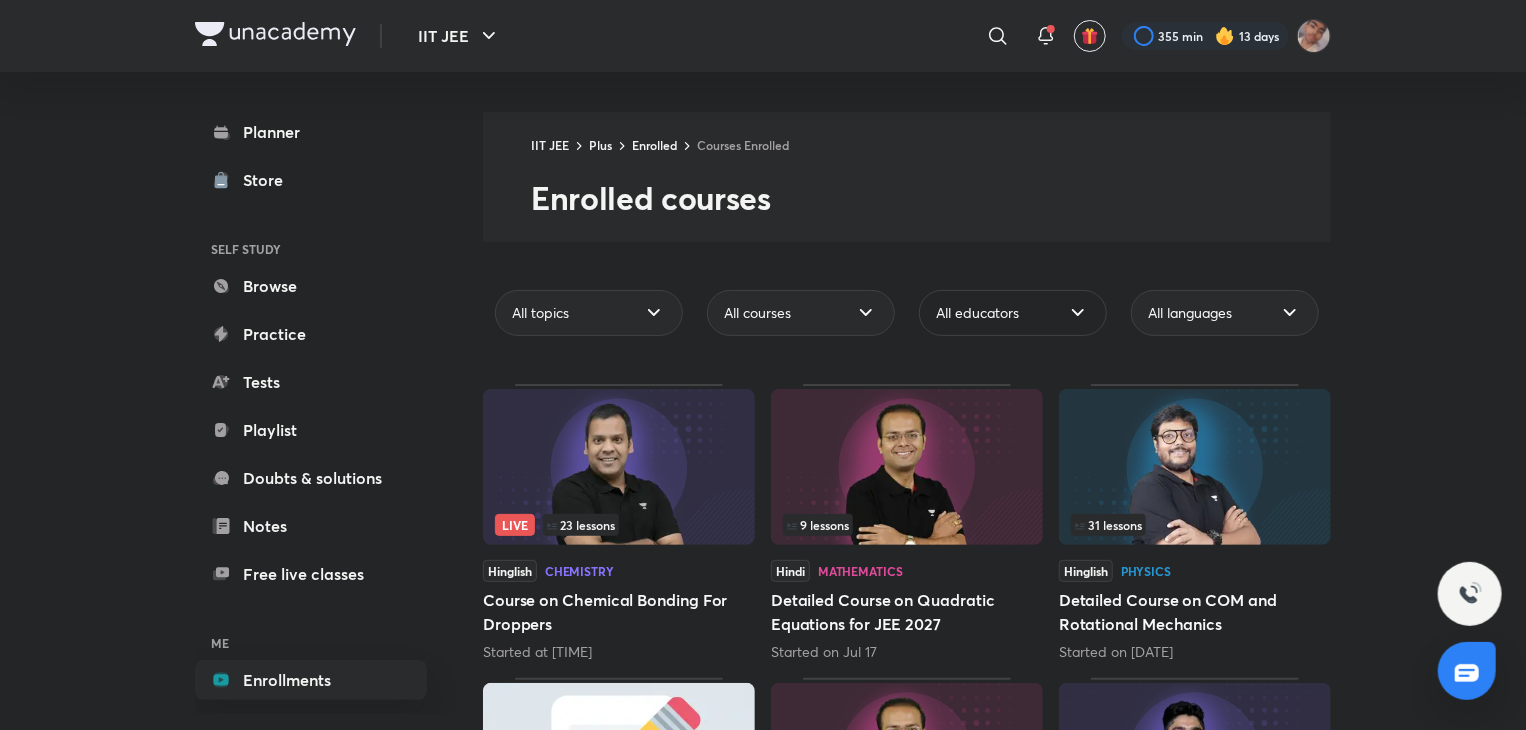 click on "All educators" at bounding box center [977, 313] 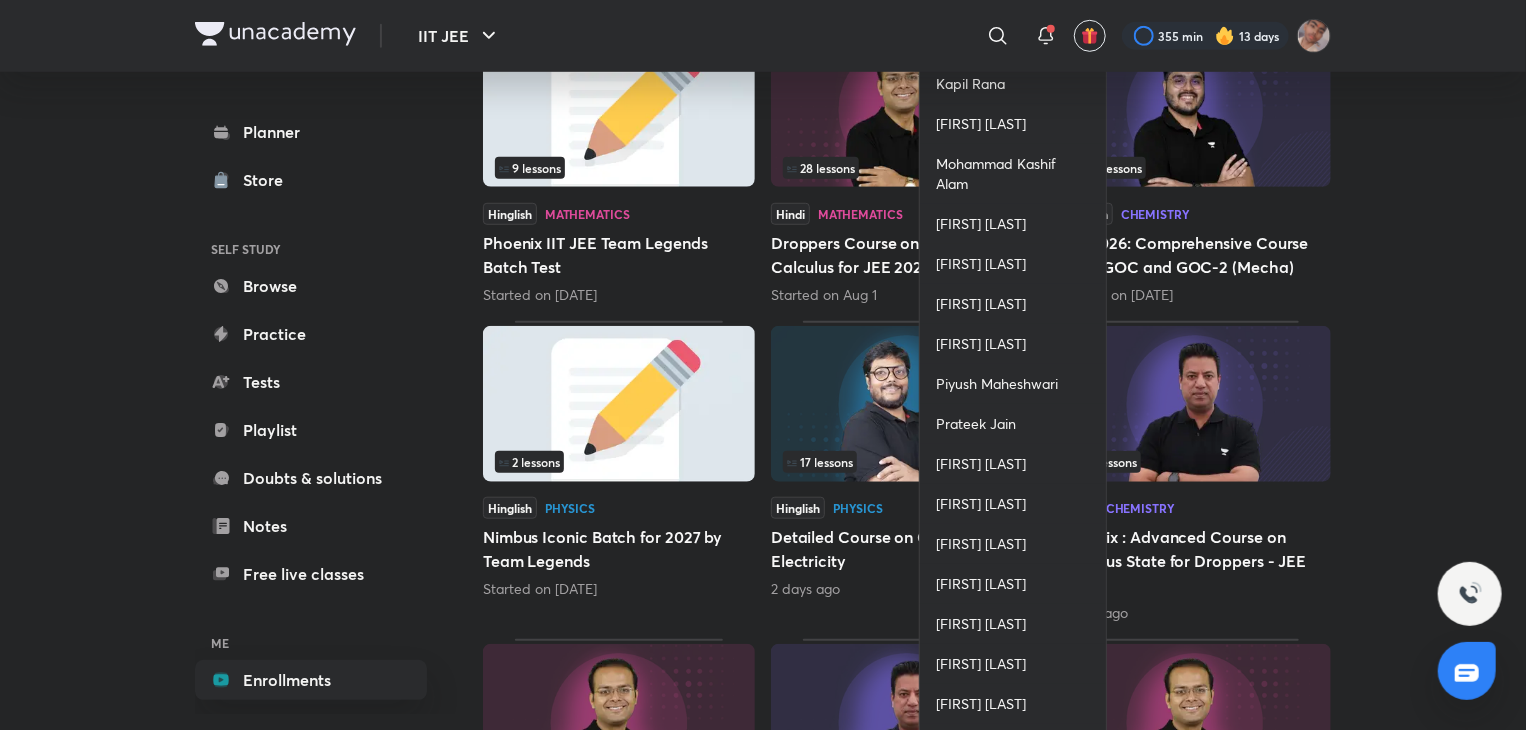 scroll, scrollTop: 660, scrollLeft: 0, axis: vertical 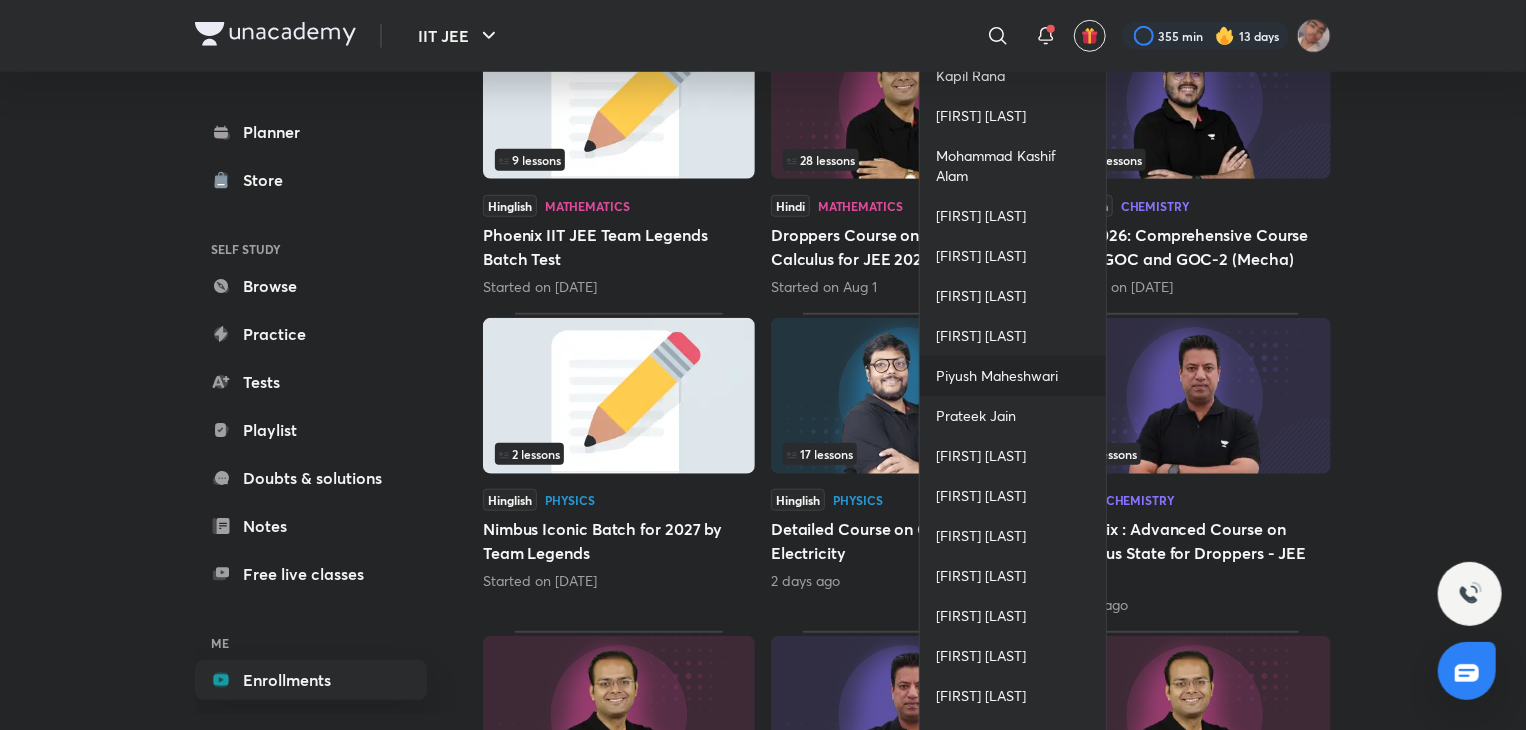 click on "Piyush Maheshwari" at bounding box center [1013, 376] 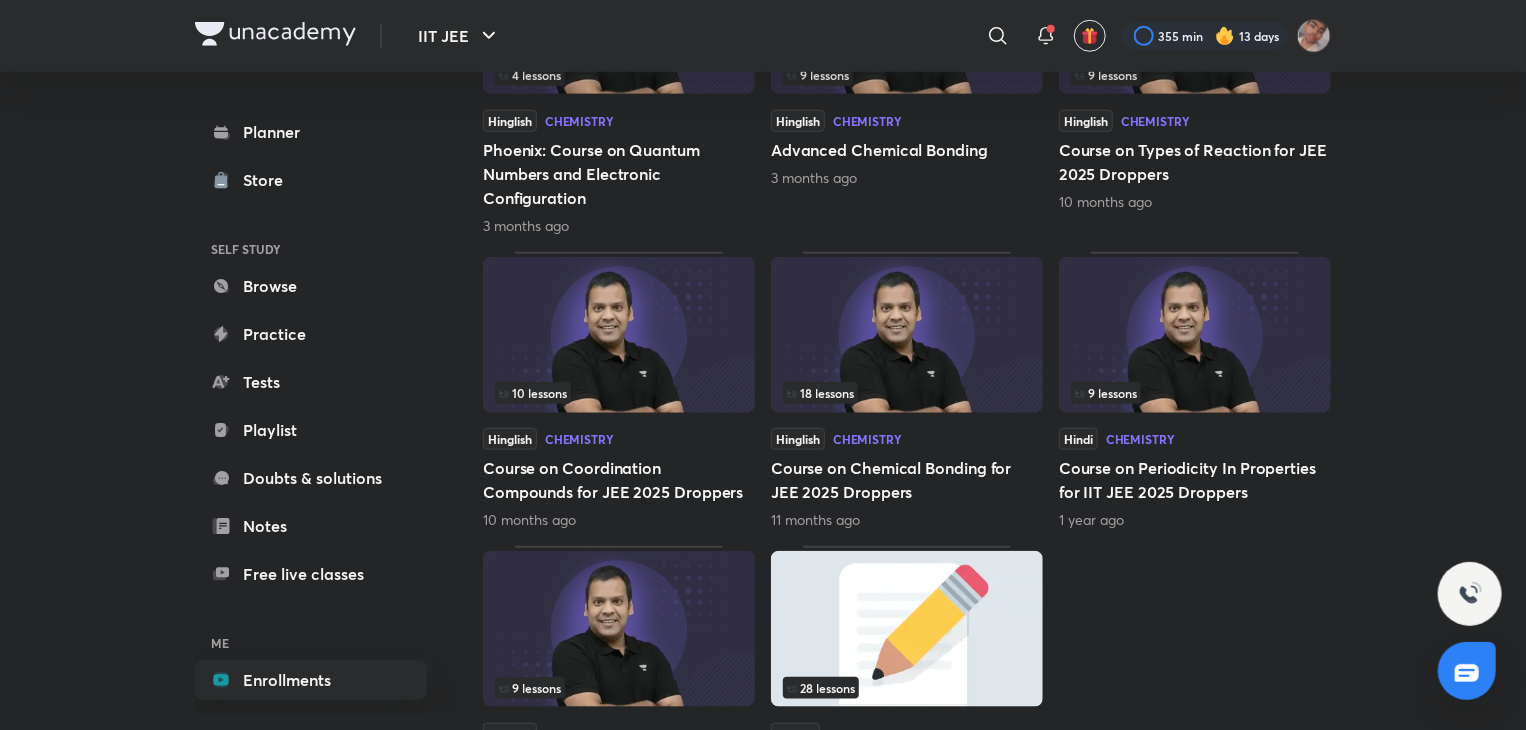 scroll, scrollTop: 744, scrollLeft: 0, axis: vertical 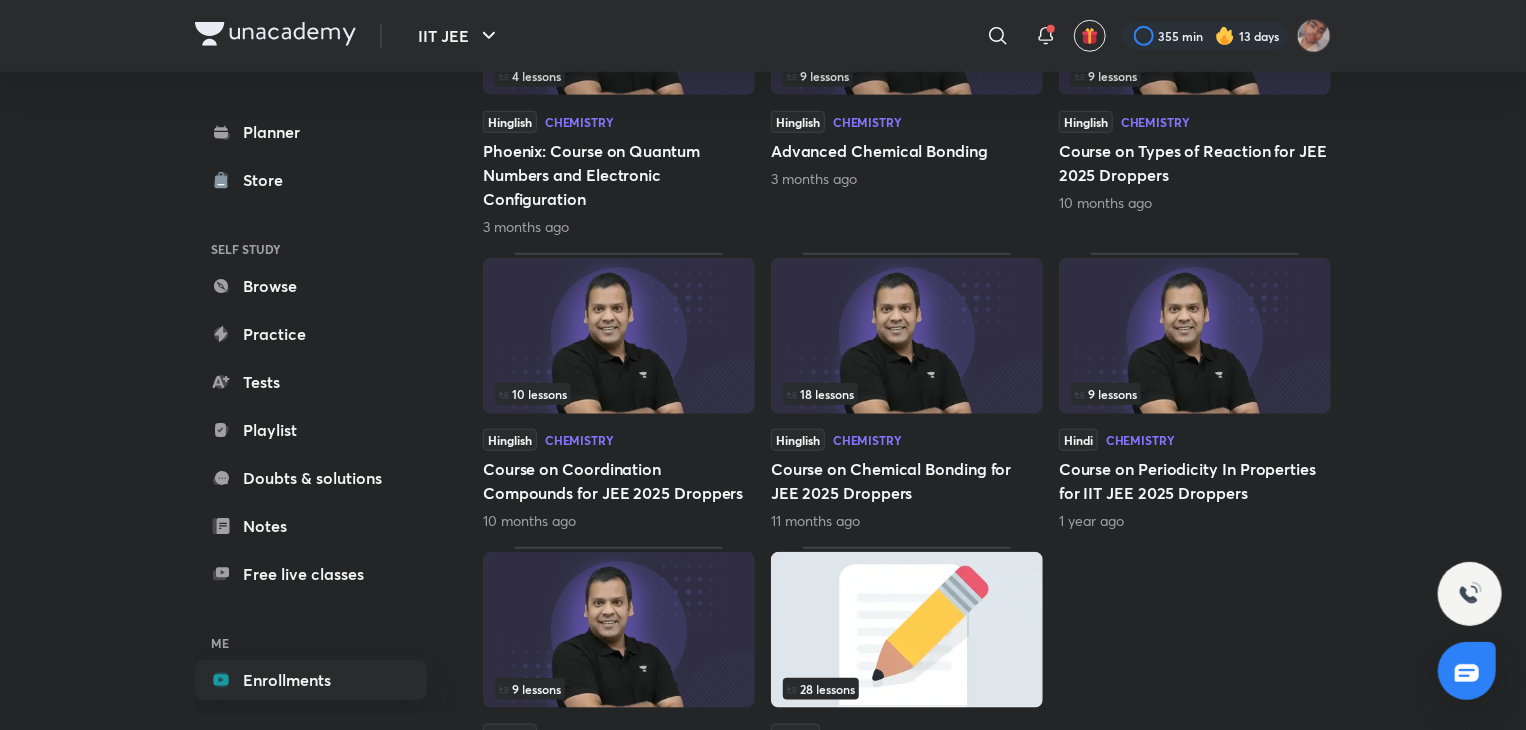 click at bounding box center [619, 336] 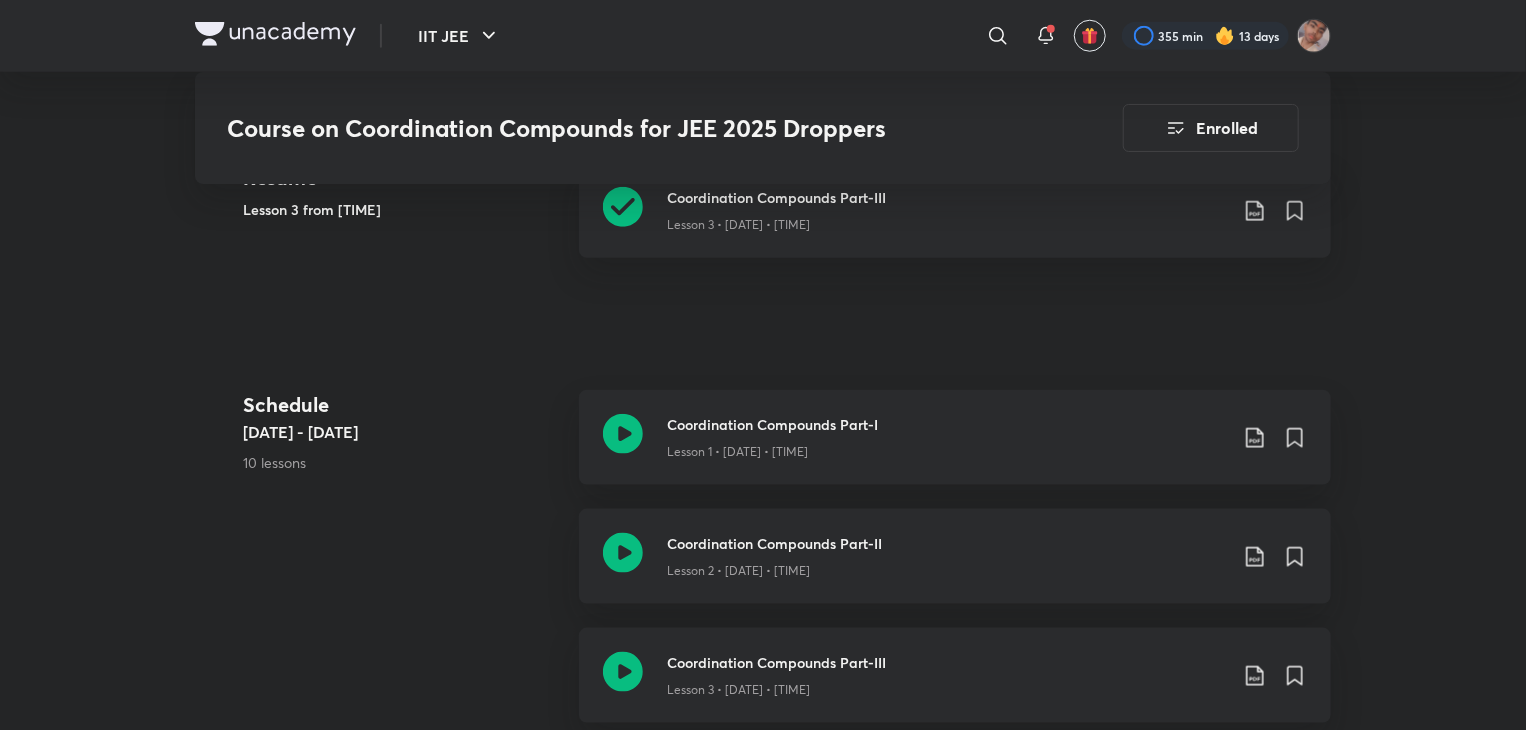 scroll, scrollTop: 1043, scrollLeft: 0, axis: vertical 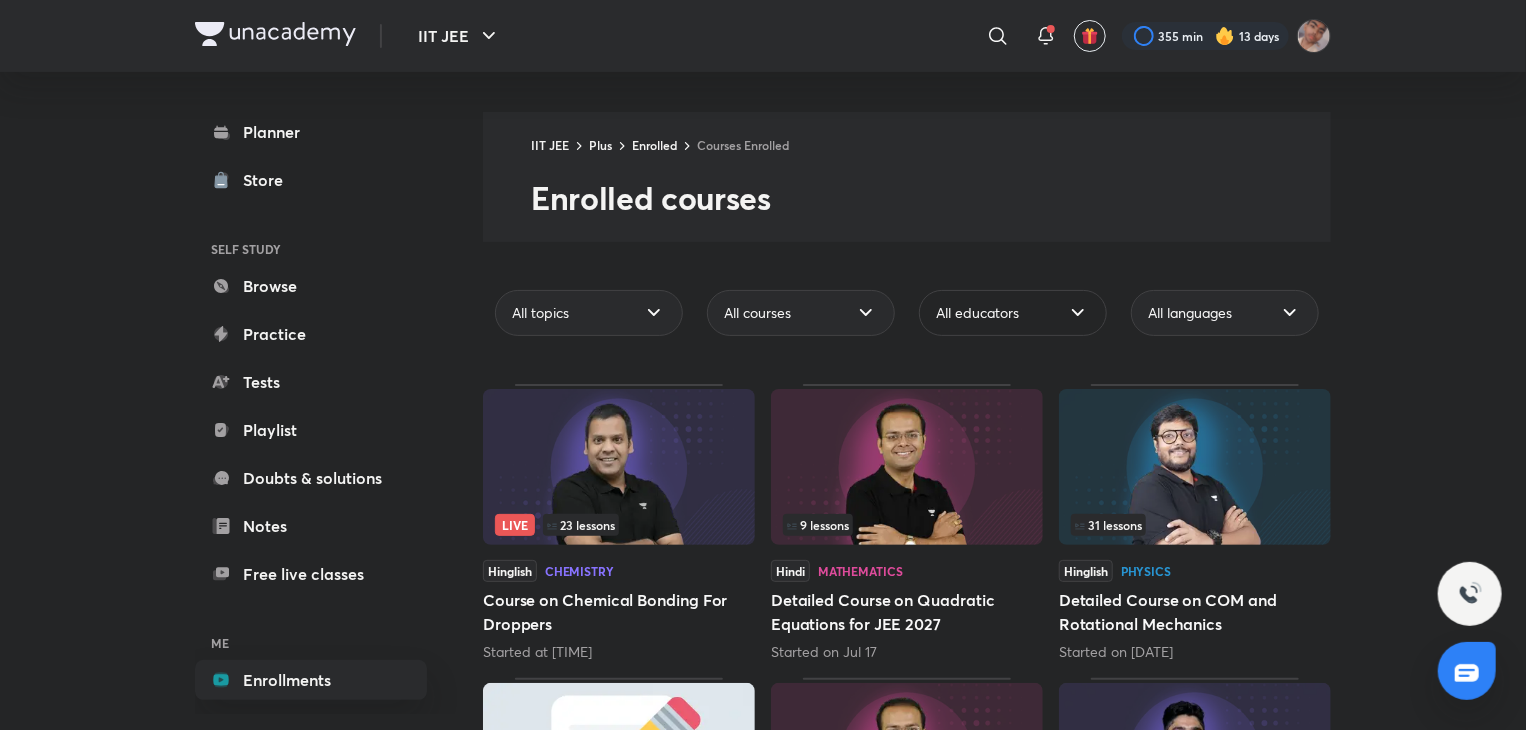click on "All educators" at bounding box center (977, 313) 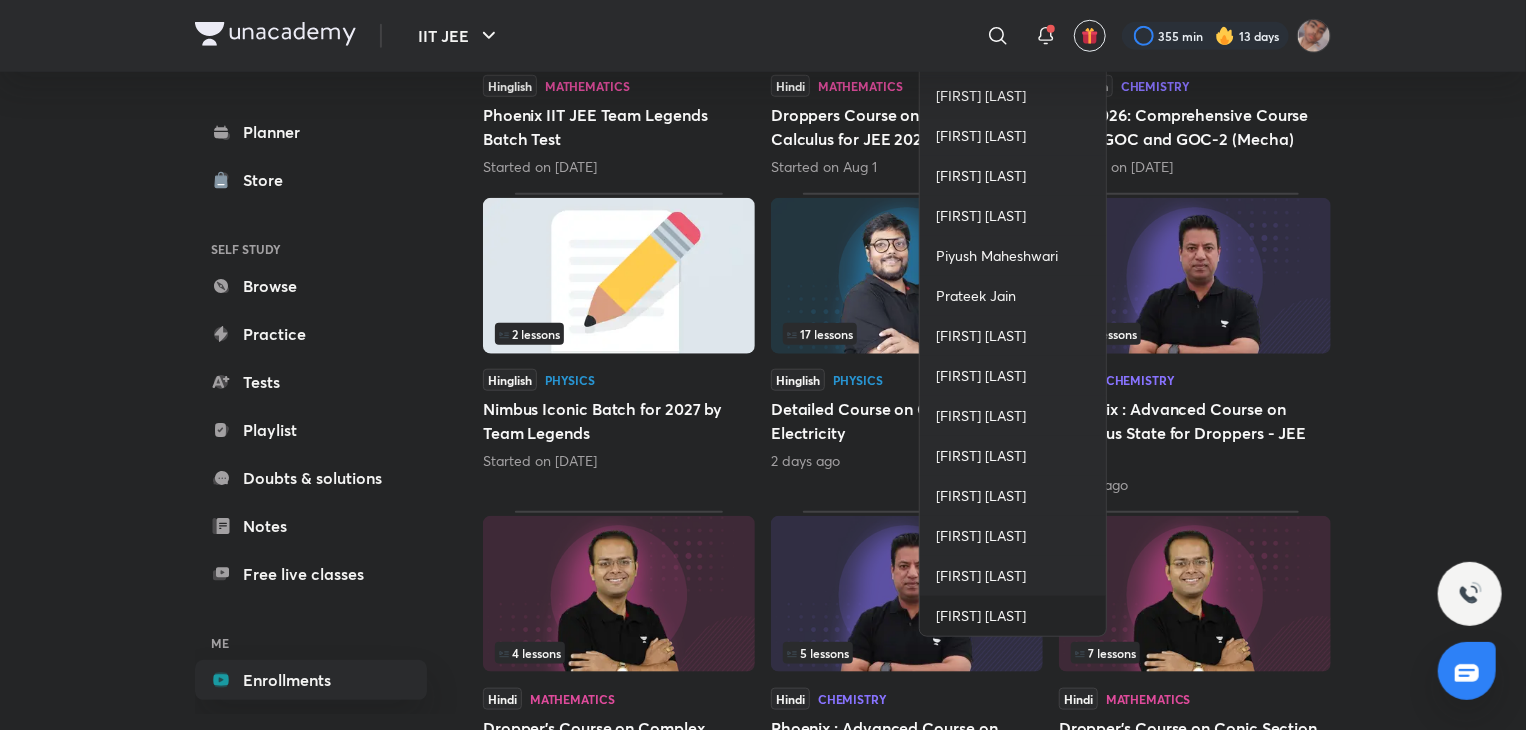 click on "[FIRST] [LAST]" at bounding box center (981, 616) 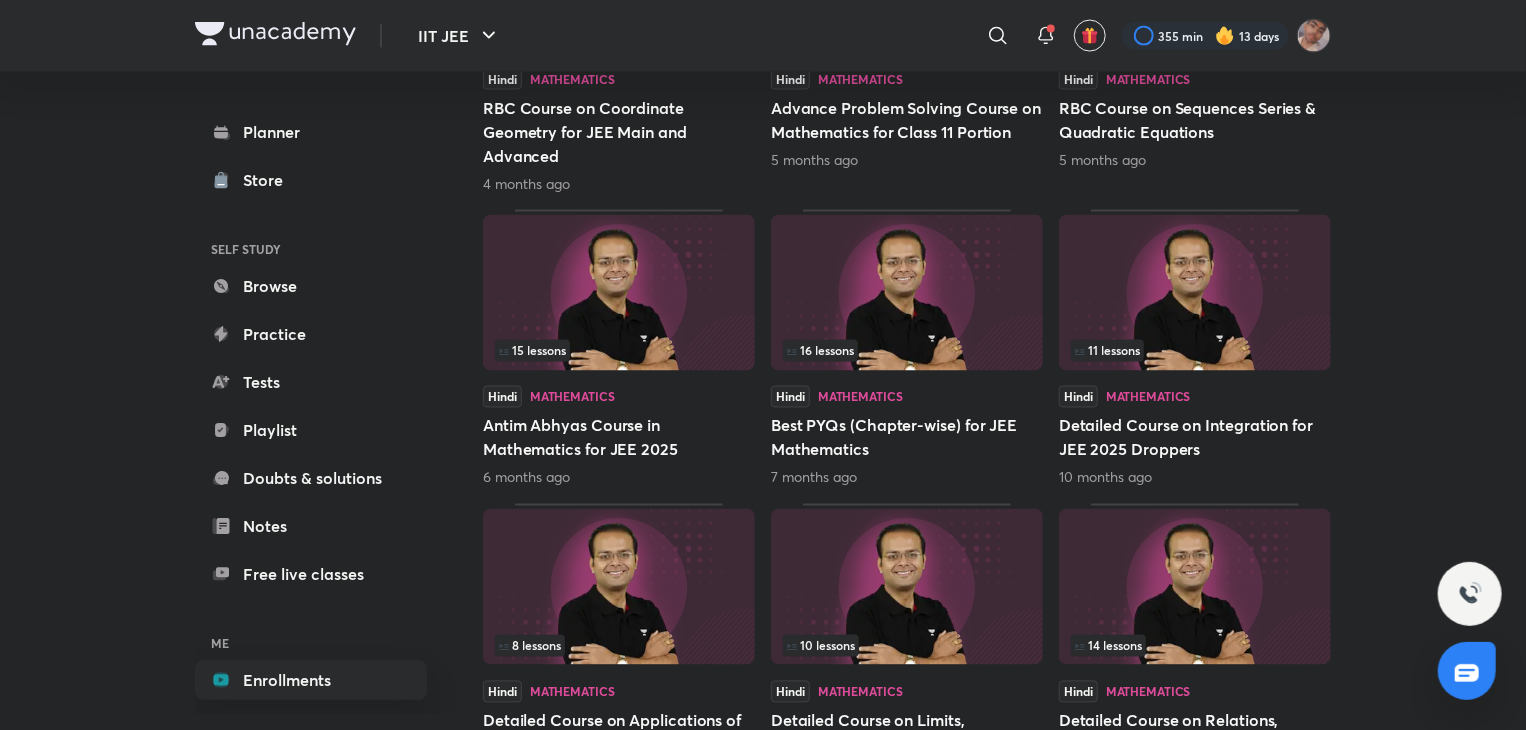 scroll, scrollTop: 2072, scrollLeft: 0, axis: vertical 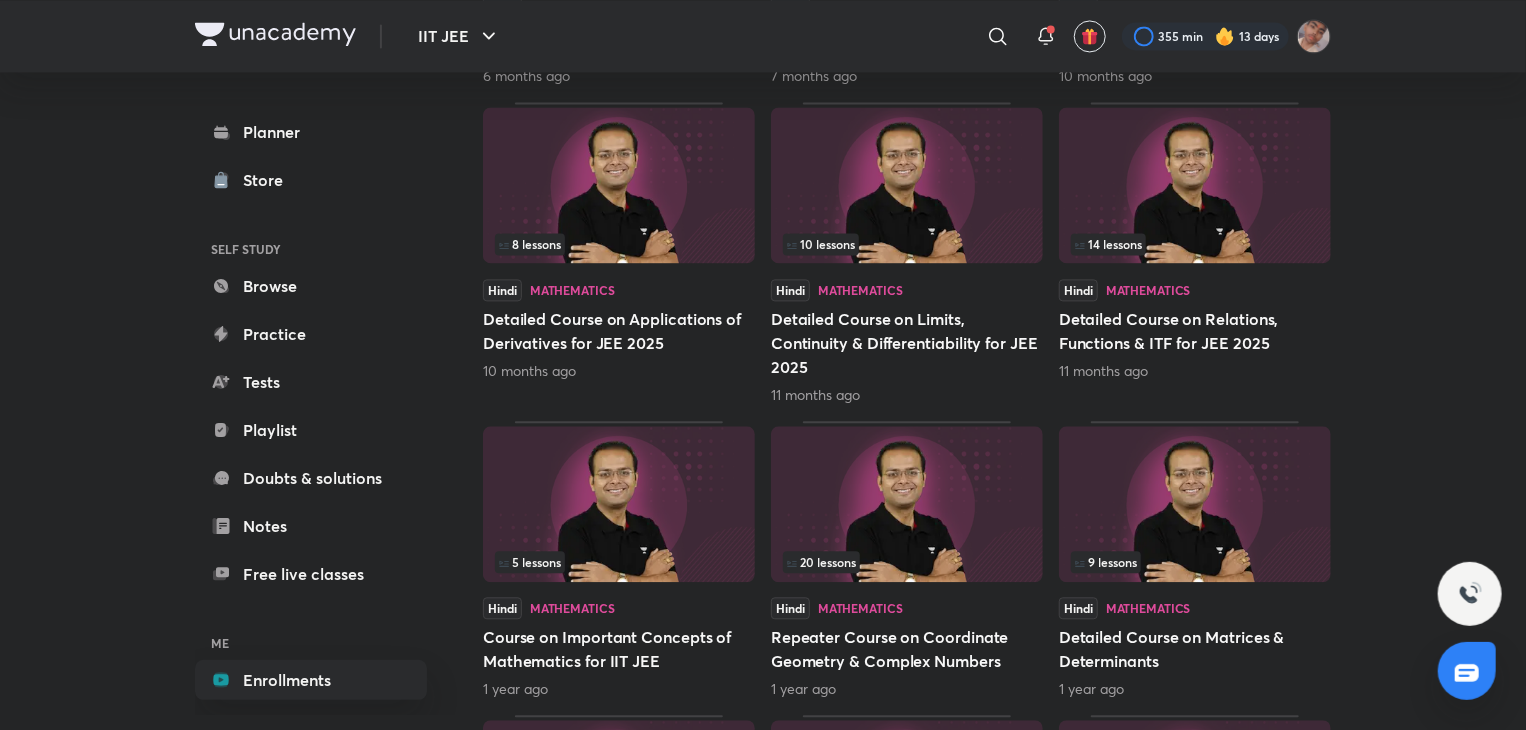 click at bounding box center (1195, 185) 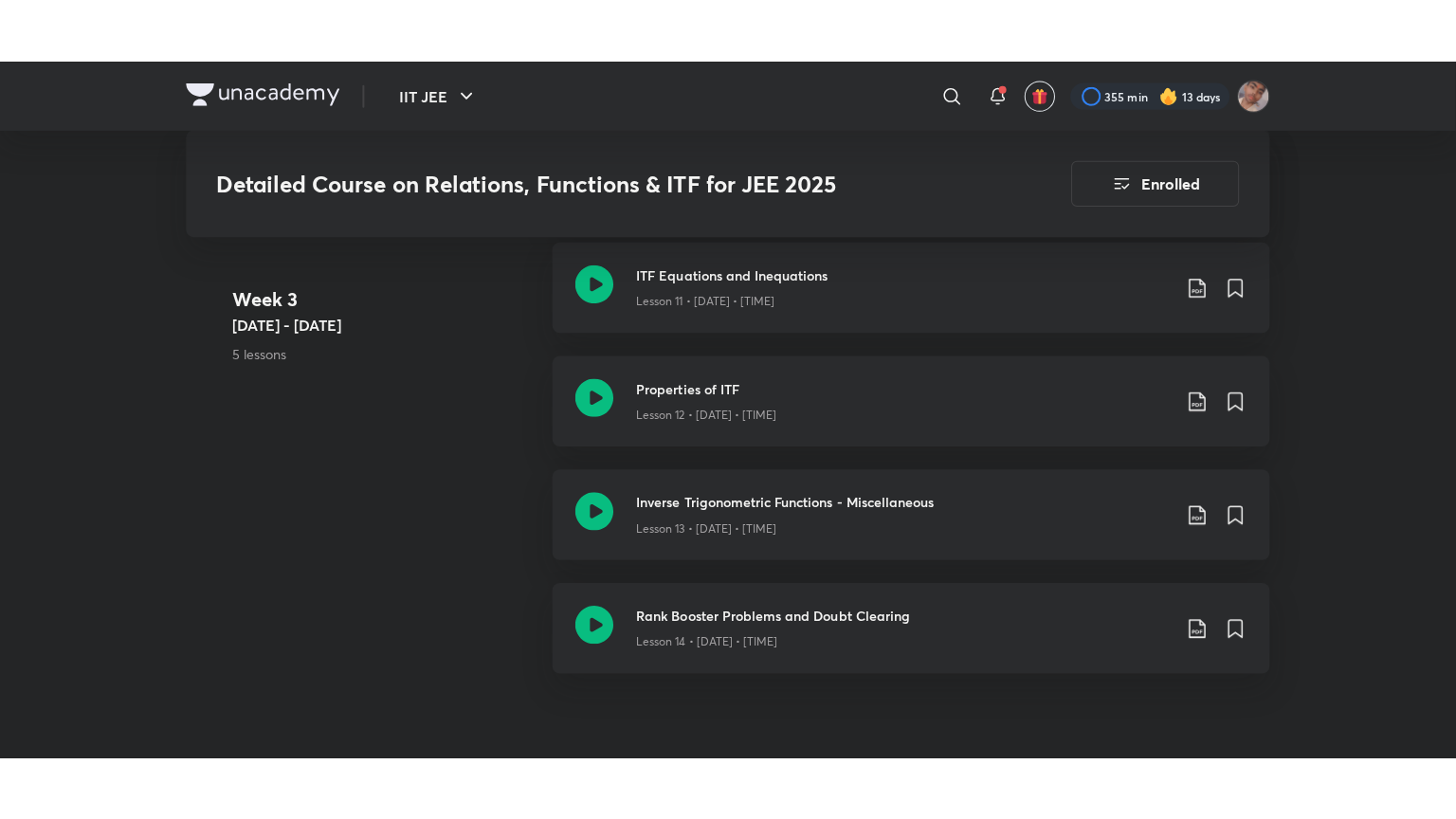 scroll, scrollTop: 2485, scrollLeft: 0, axis: vertical 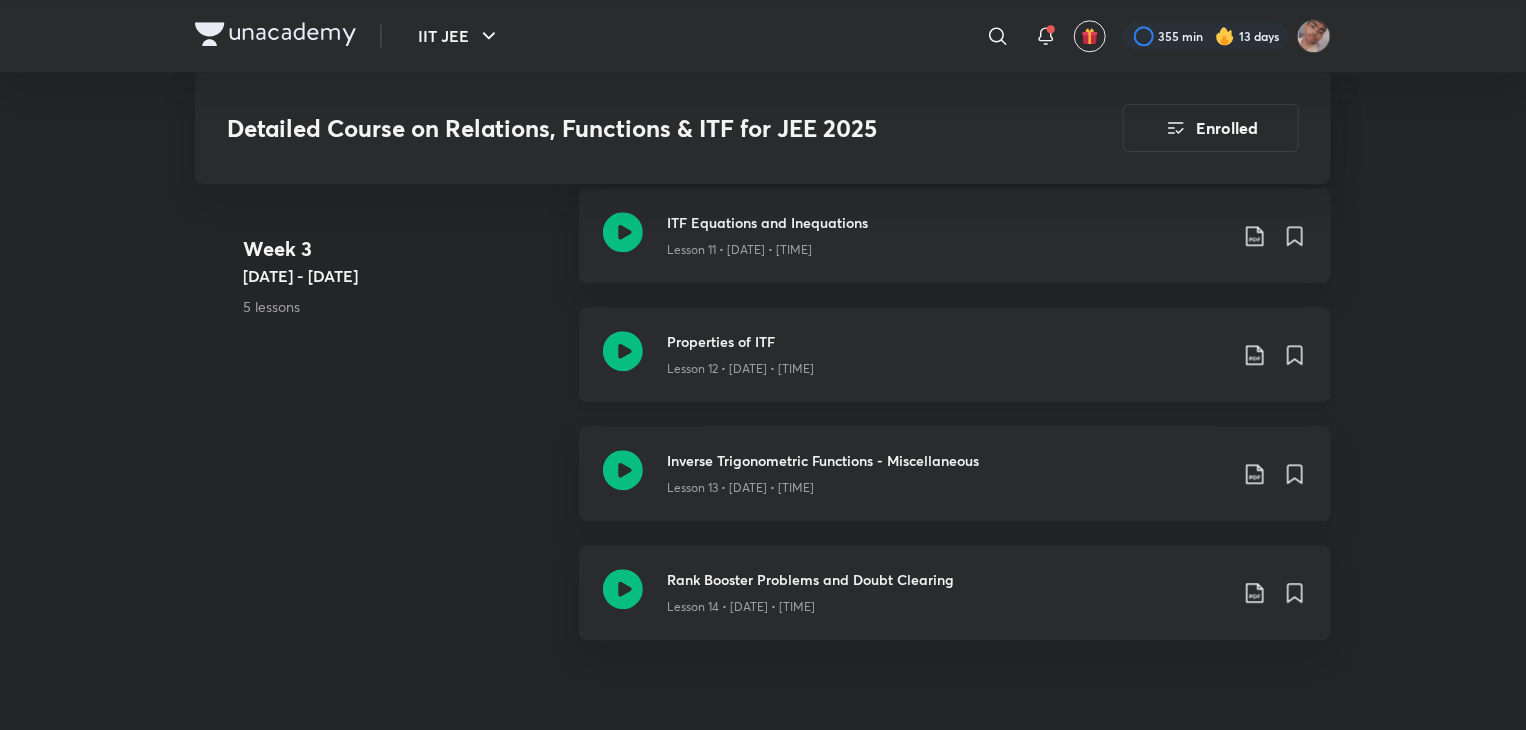 click 